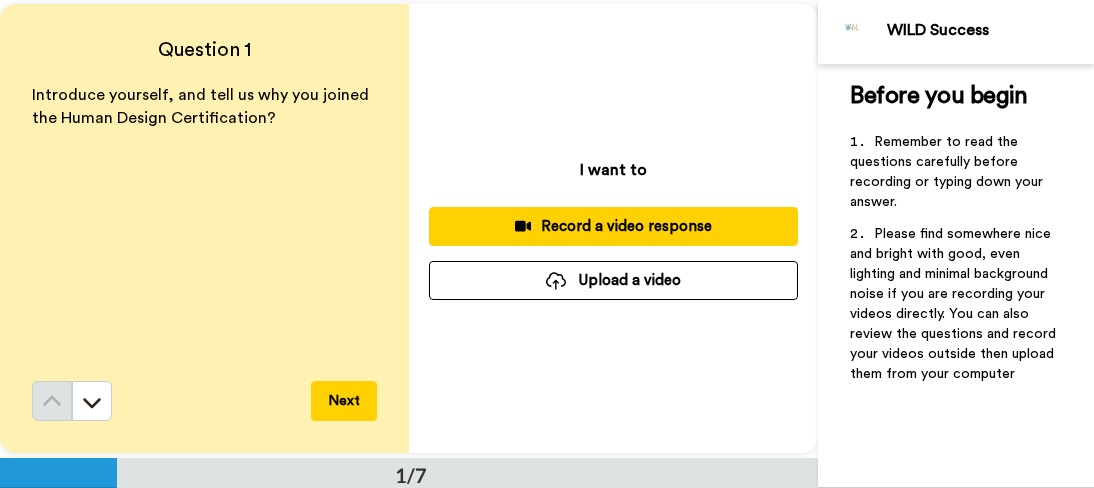 scroll, scrollTop: 0, scrollLeft: 0, axis: both 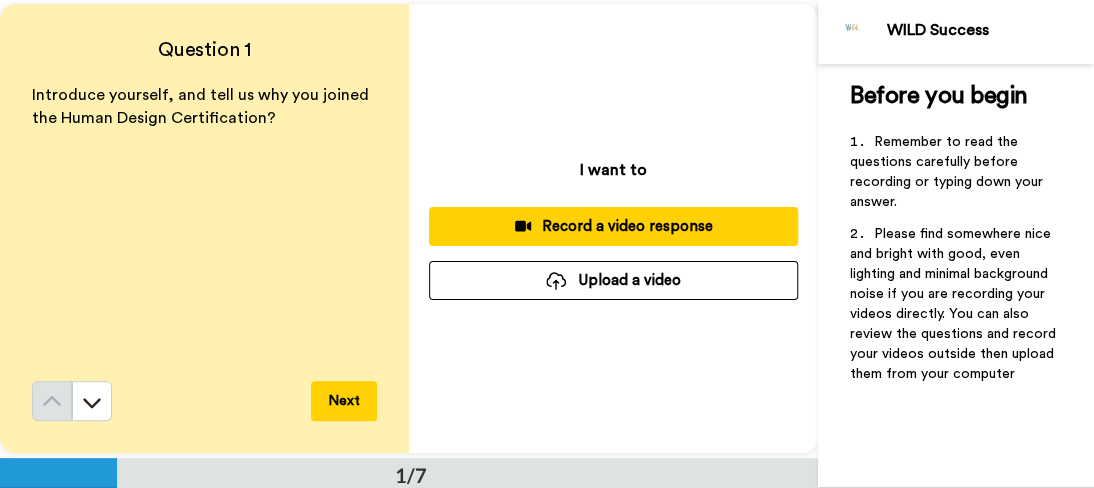 click on "Record a video response" at bounding box center [613, 226] 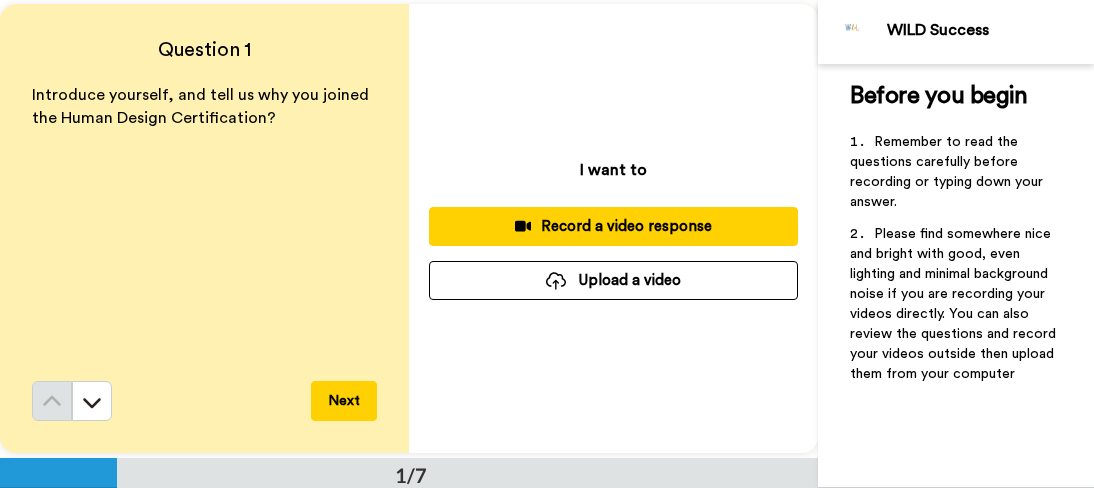 scroll, scrollTop: 0, scrollLeft: 0, axis: both 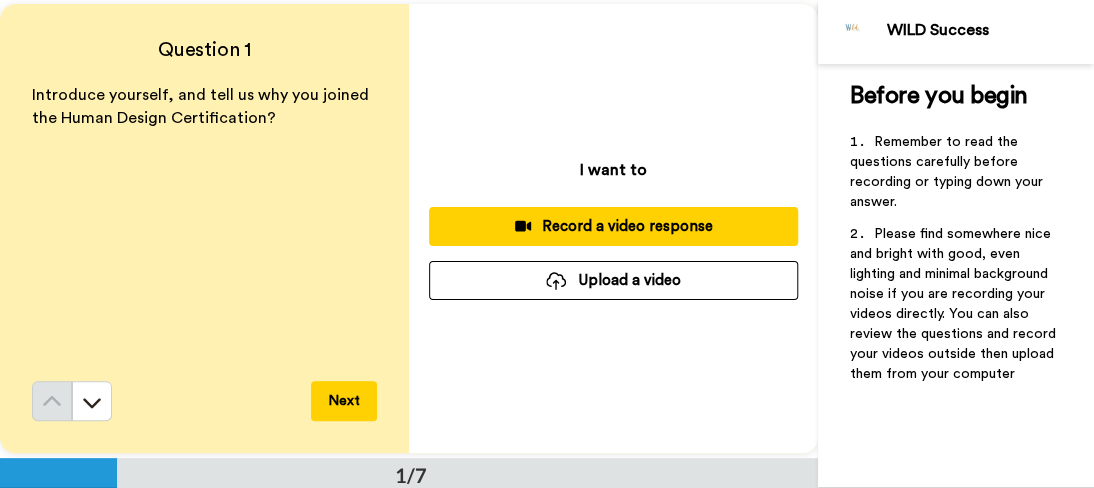 click on "Record a video response" at bounding box center [613, 226] 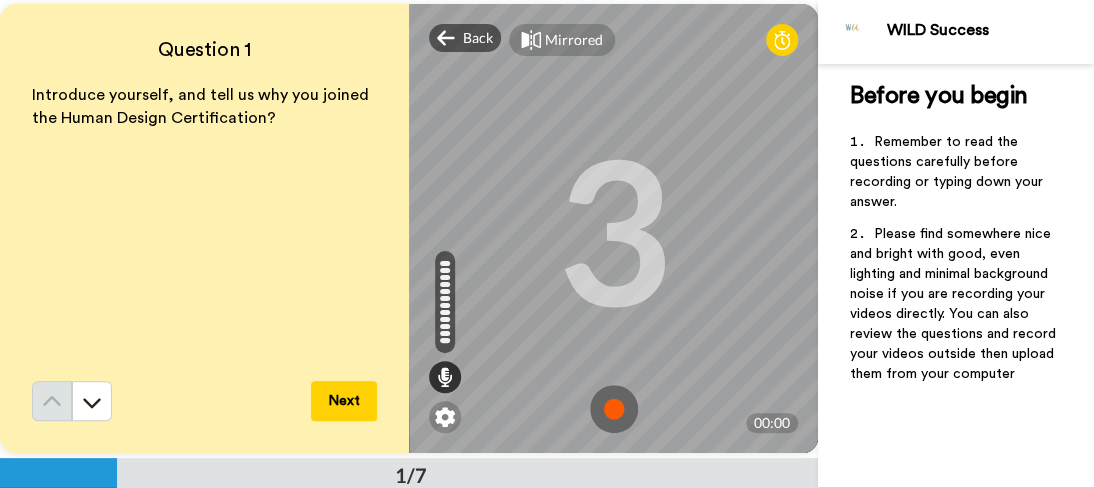 click at bounding box center (614, 409) 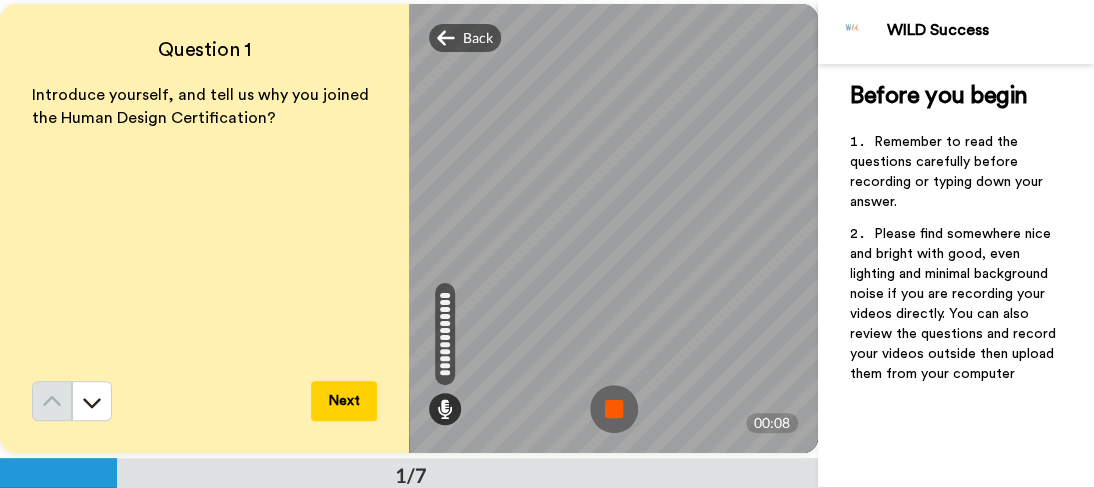 click at bounding box center (614, 409) 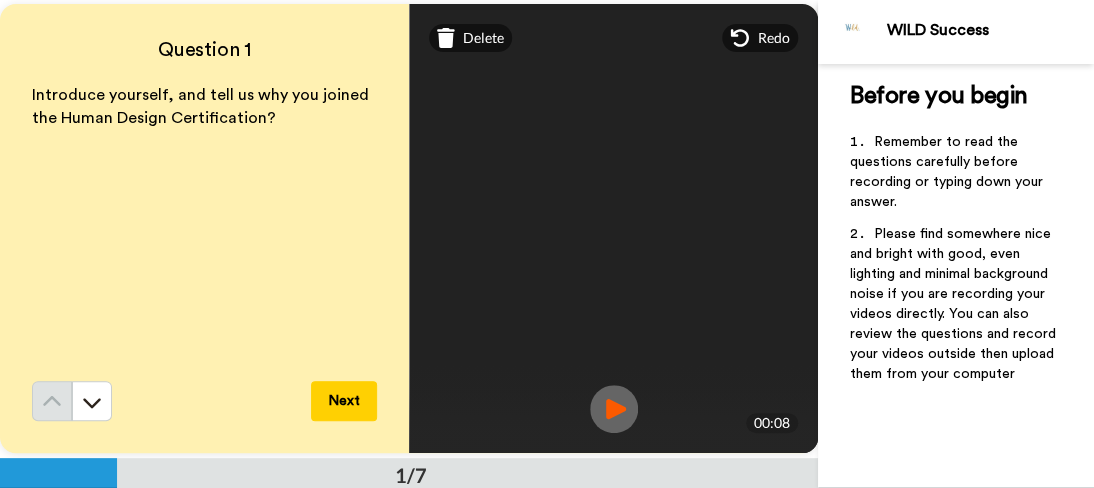 click at bounding box center (614, 409) 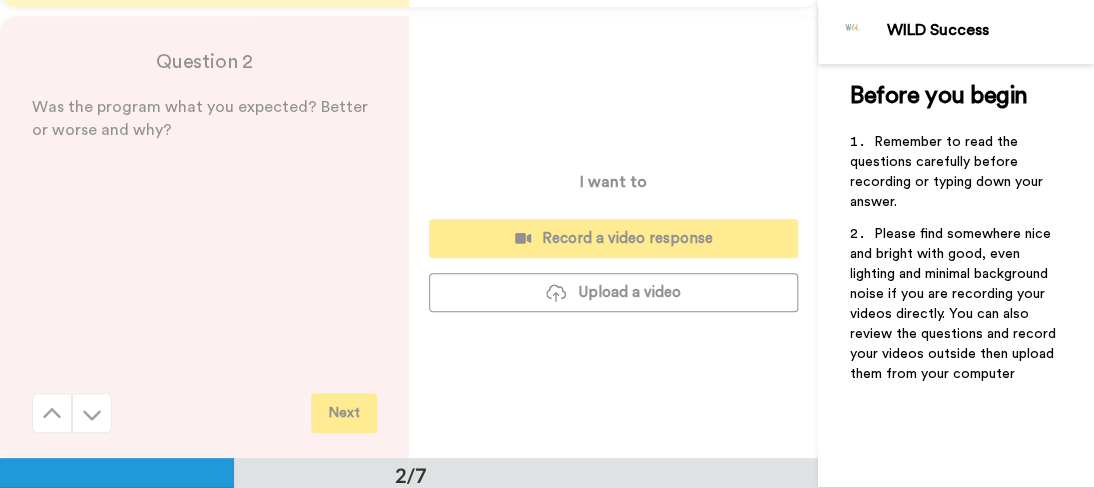 scroll, scrollTop: 458, scrollLeft: 0, axis: vertical 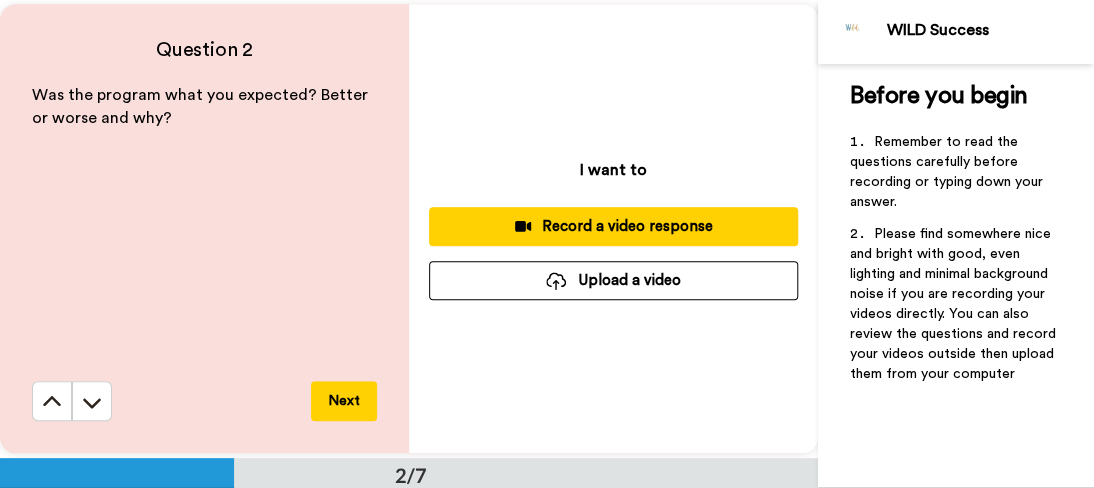 click on "Record a video response" at bounding box center [613, 226] 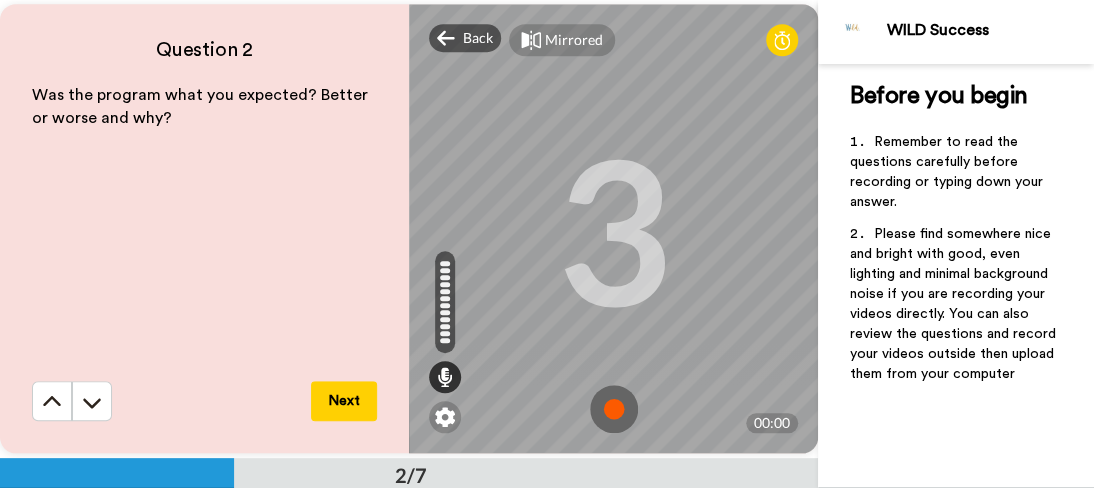 click at bounding box center (614, 409) 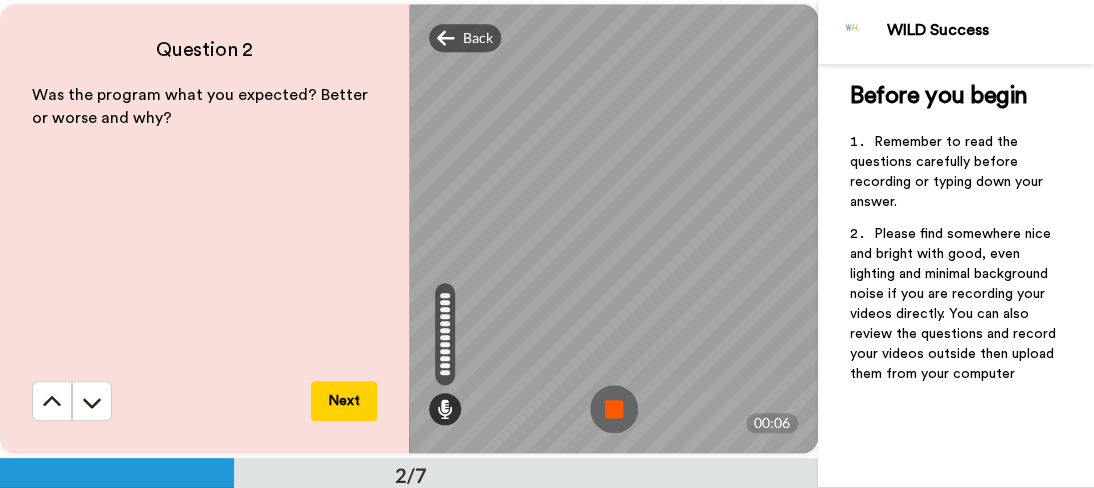 click at bounding box center [614, 409] 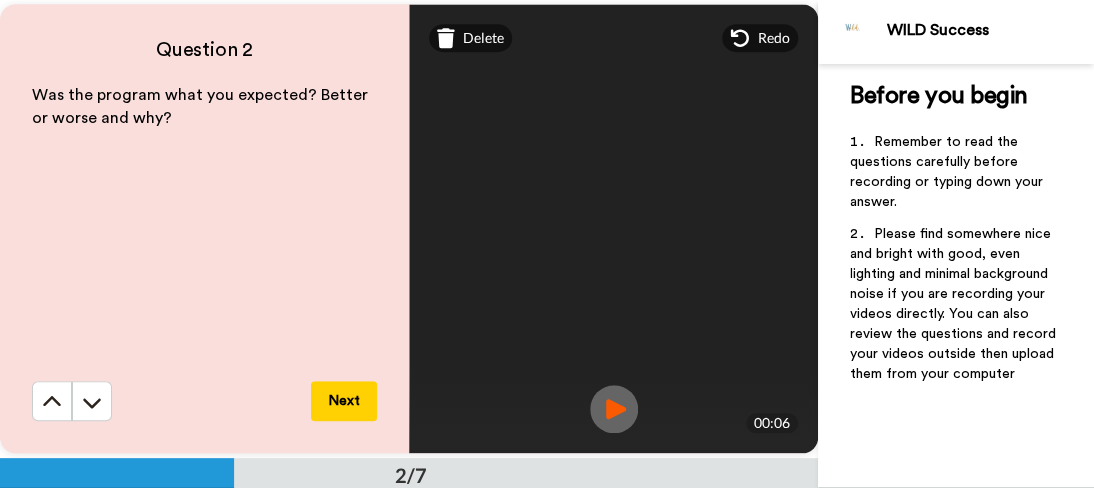 click on "Next" at bounding box center [344, 401] 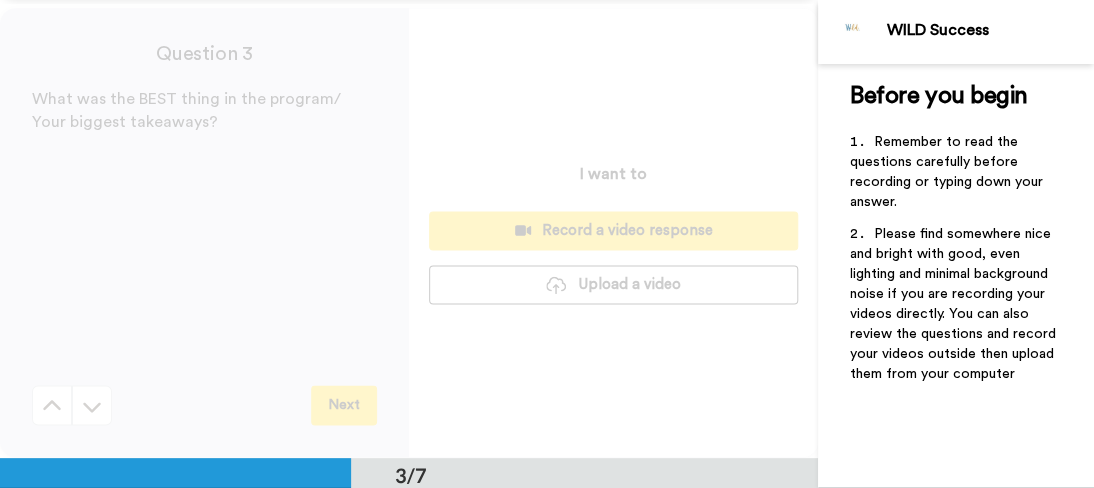 scroll, scrollTop: 916, scrollLeft: 0, axis: vertical 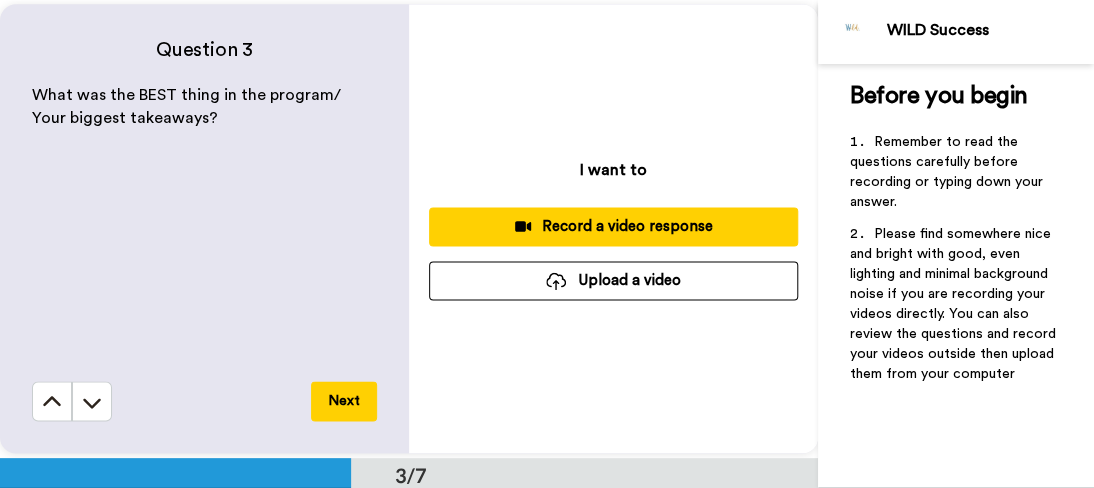 click on "Record a video response" at bounding box center (613, 226) 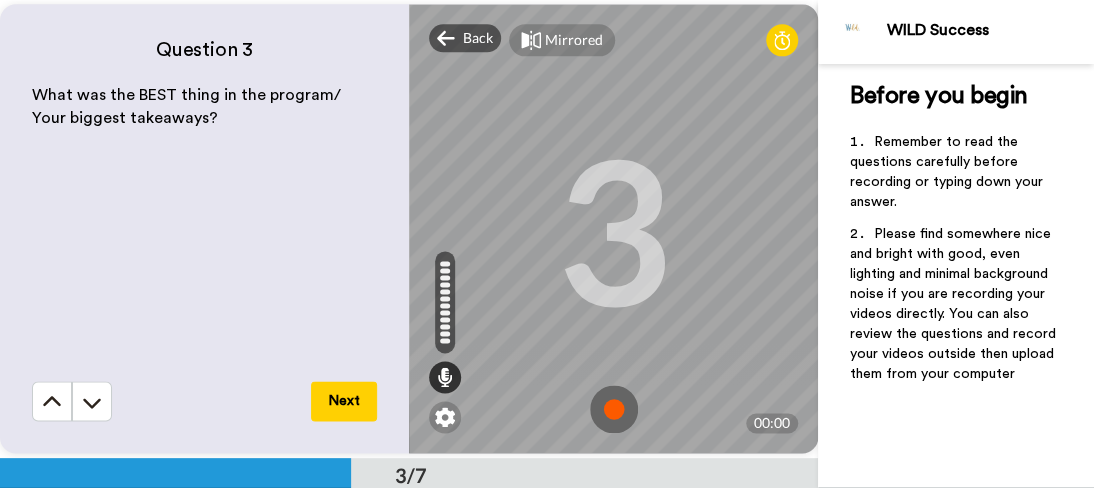 click at bounding box center (614, 409) 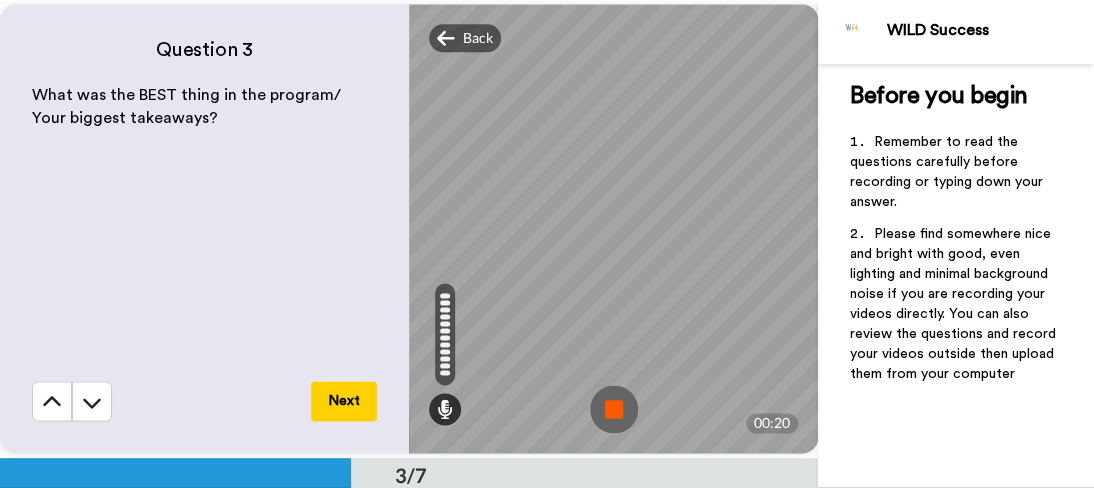 click at bounding box center (614, 409) 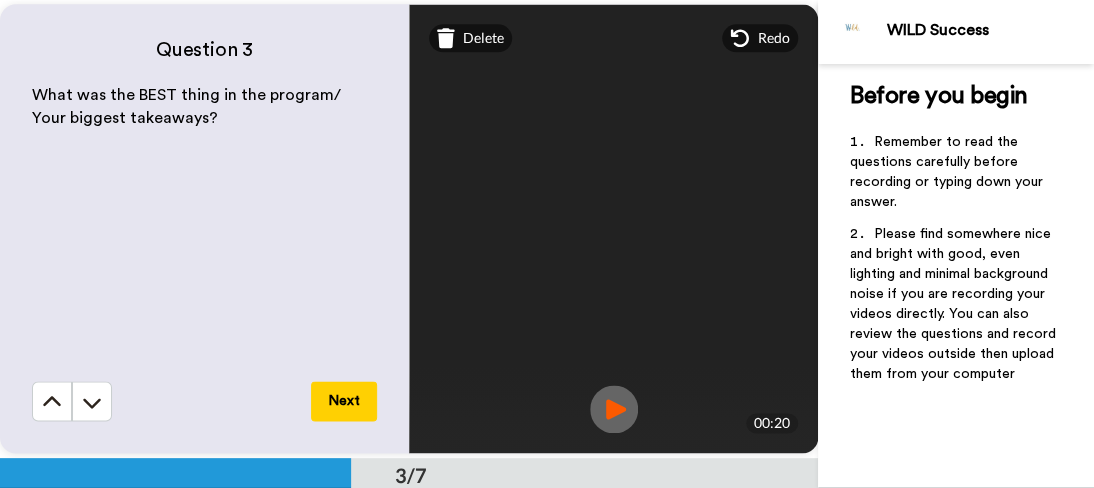 click at bounding box center [614, 409] 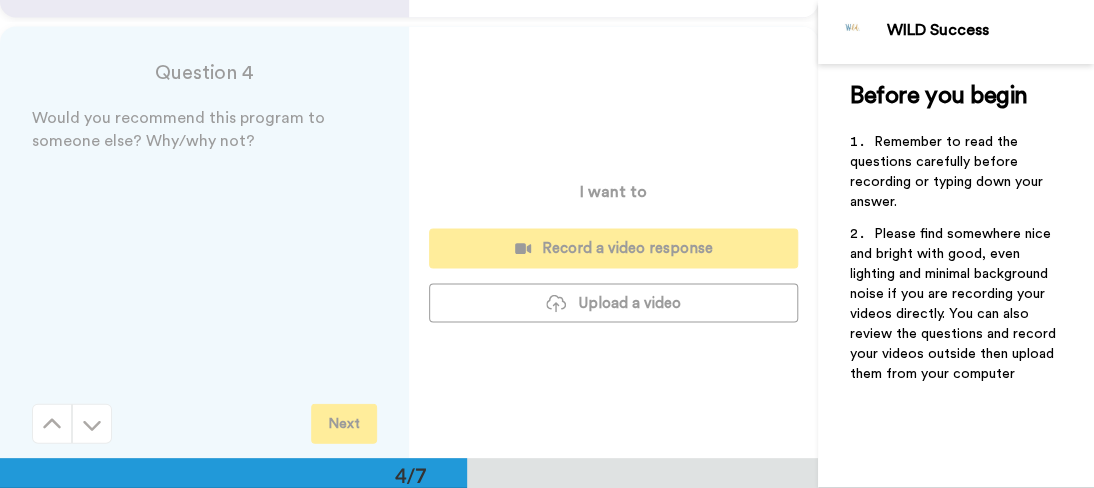 scroll, scrollTop: 1374, scrollLeft: 0, axis: vertical 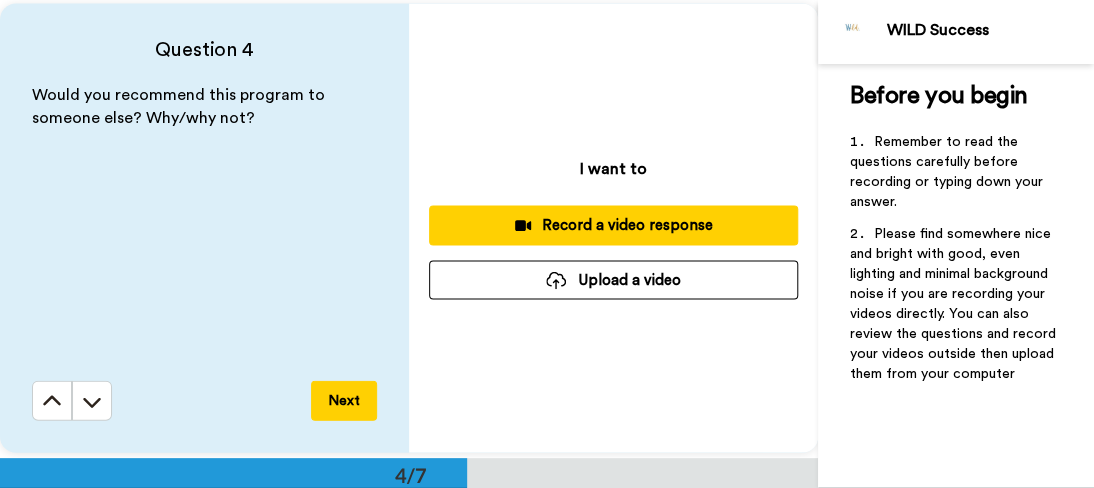 click on "Record a video response" at bounding box center (613, 225) 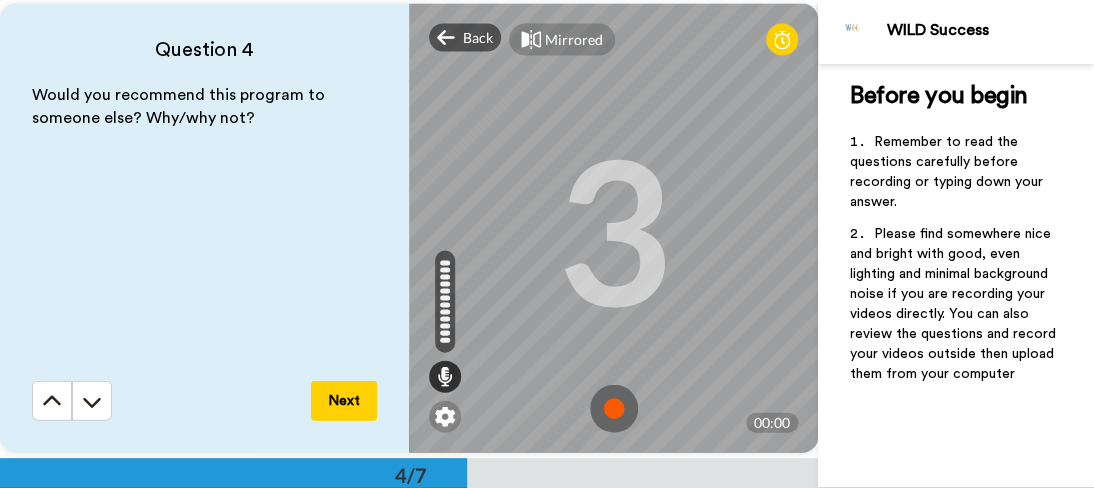 click at bounding box center (614, 409) 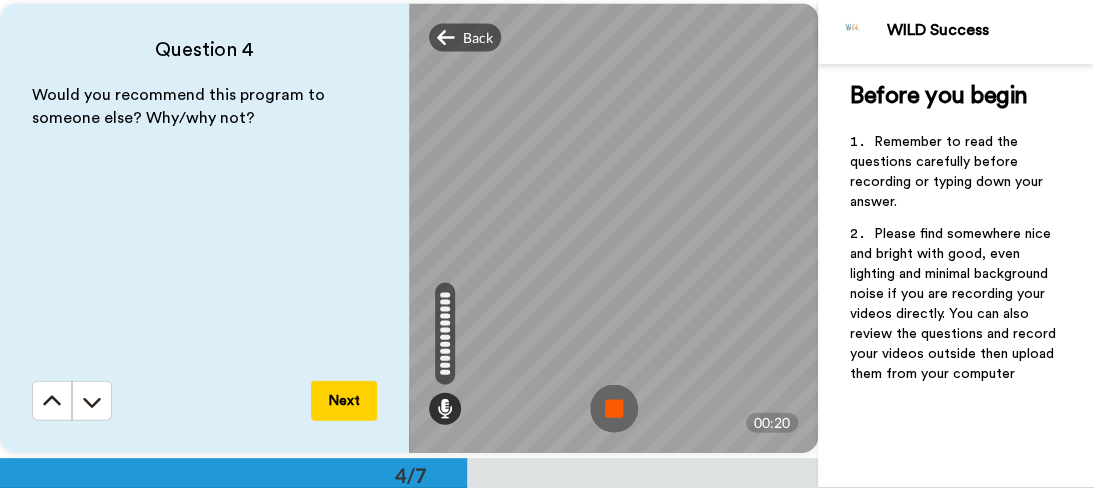 click at bounding box center [614, 409] 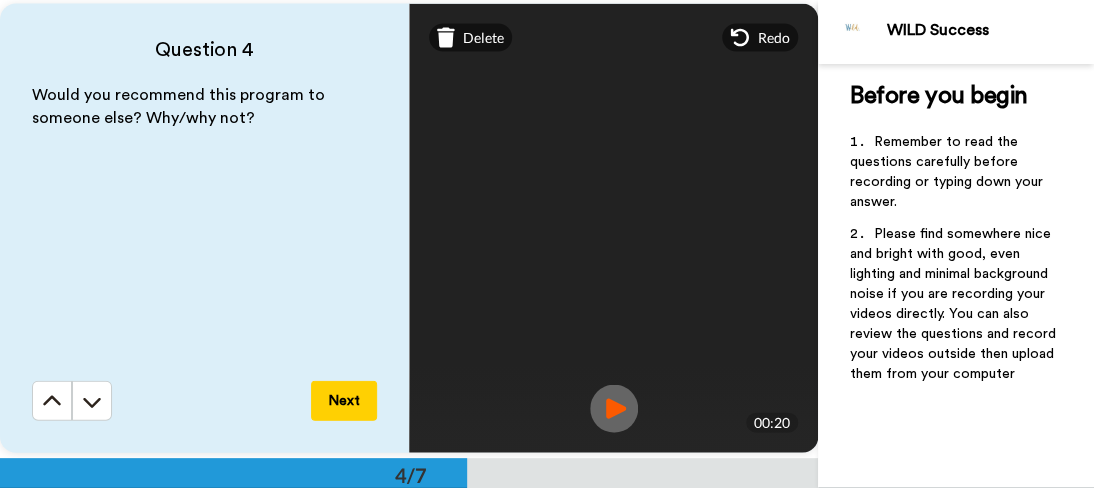 click at bounding box center [614, 409] 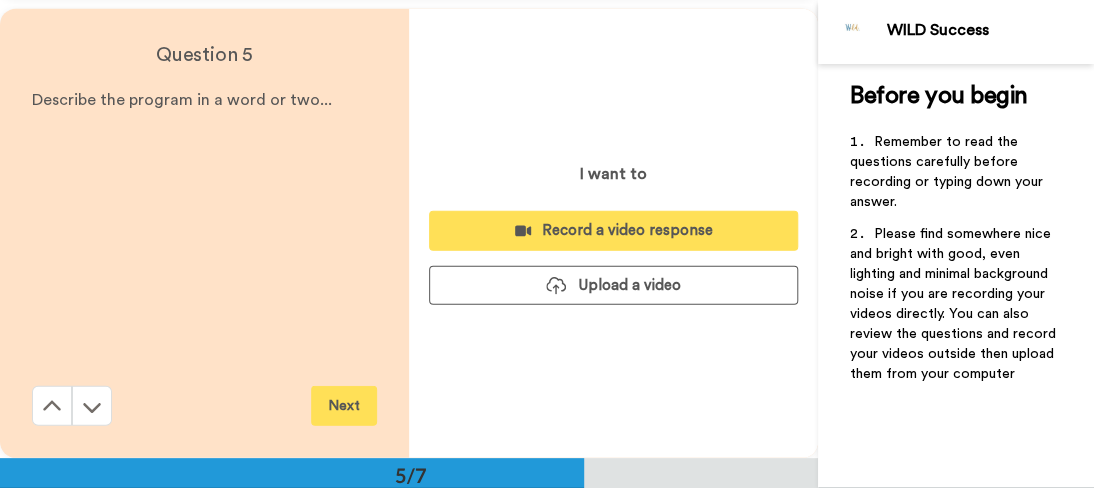 scroll, scrollTop: 1832, scrollLeft: 0, axis: vertical 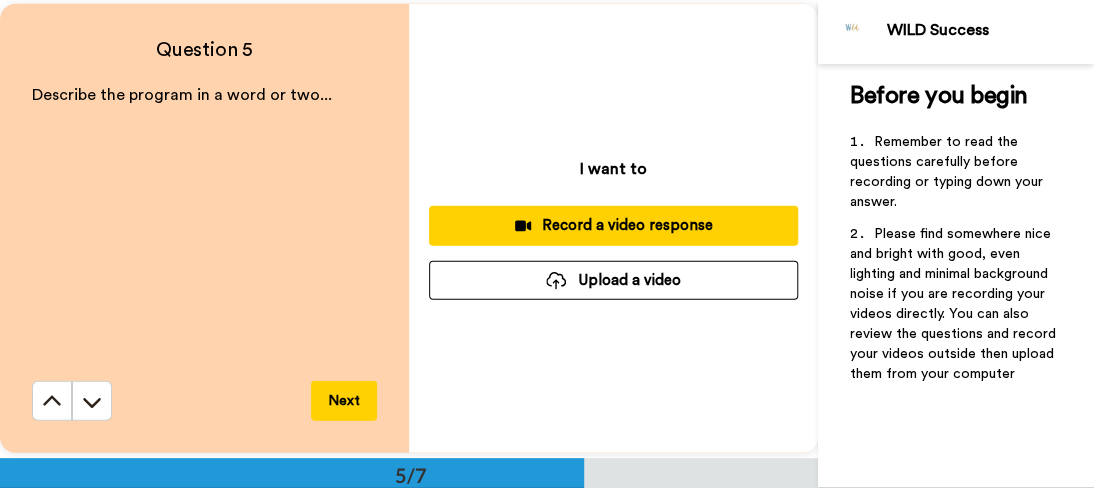 click on "Record a video response" at bounding box center (613, 225) 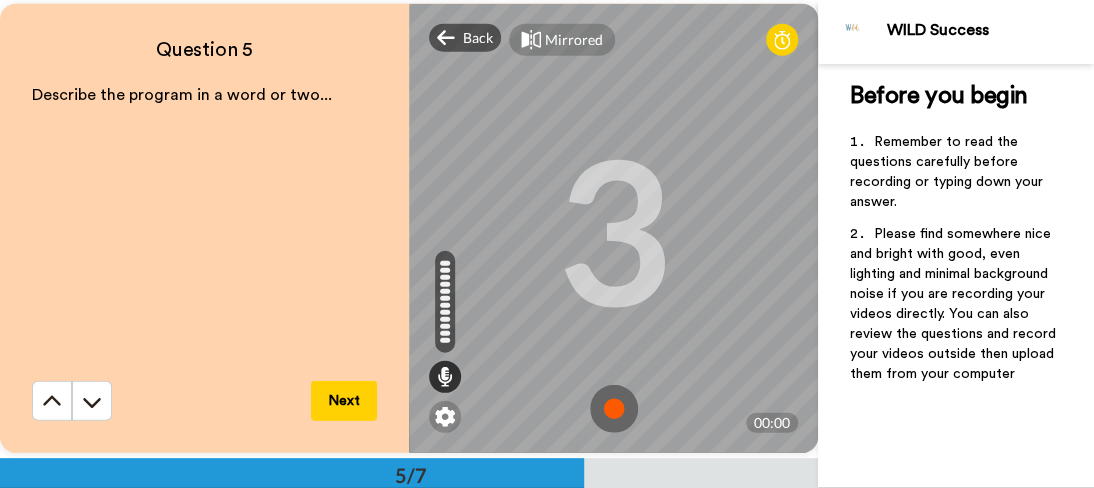 click on "Mirrored Redo 3  00:00" at bounding box center [613, 228] 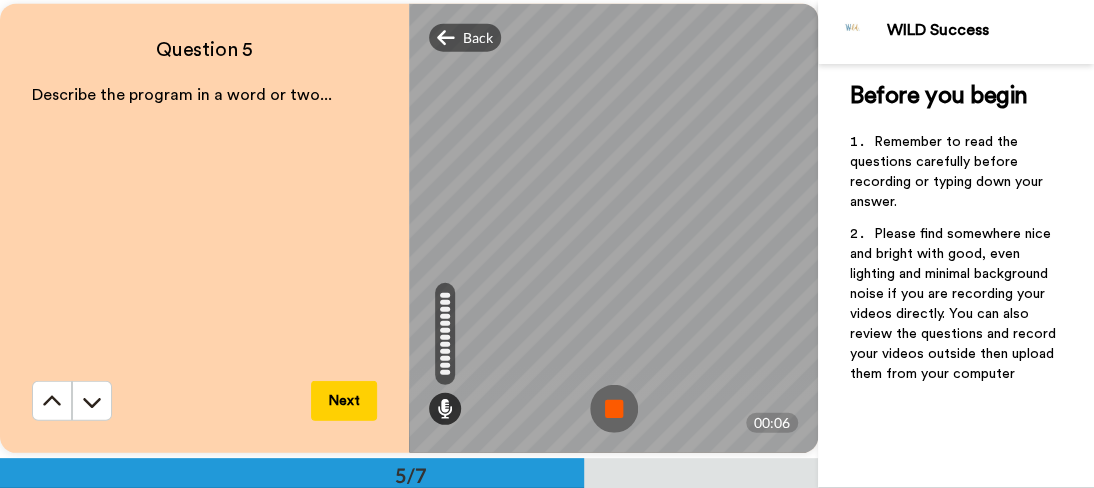 click at bounding box center [614, 409] 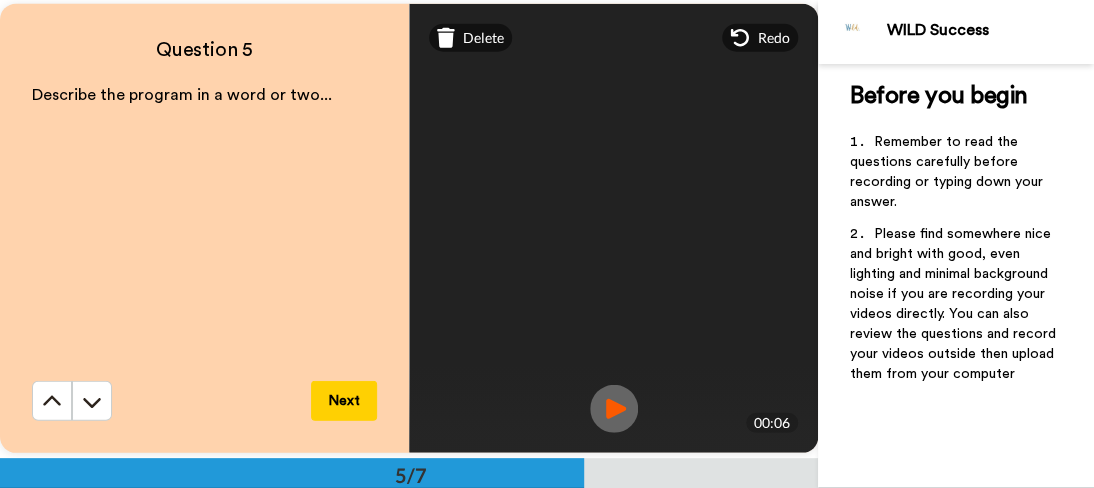 click at bounding box center (614, 409) 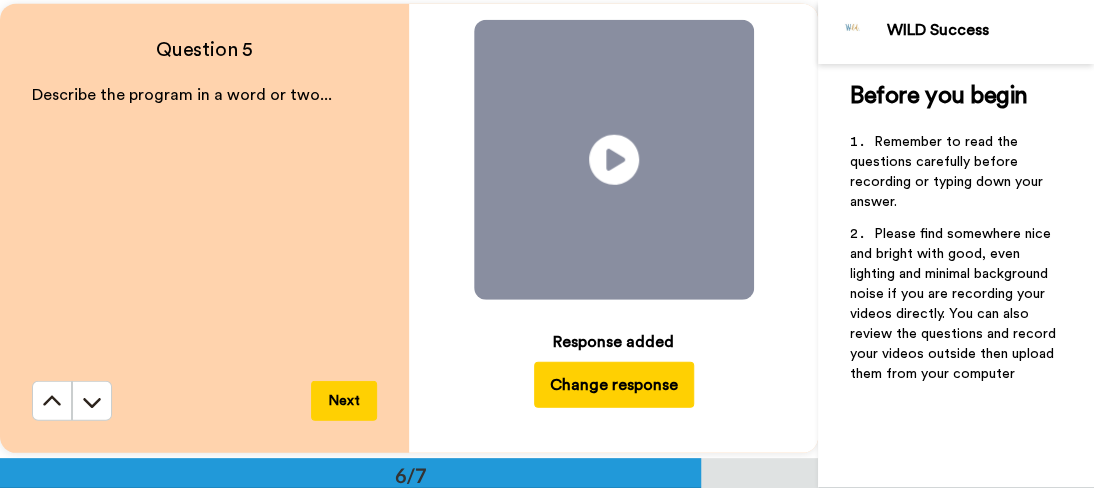 scroll, scrollTop: 2290, scrollLeft: 0, axis: vertical 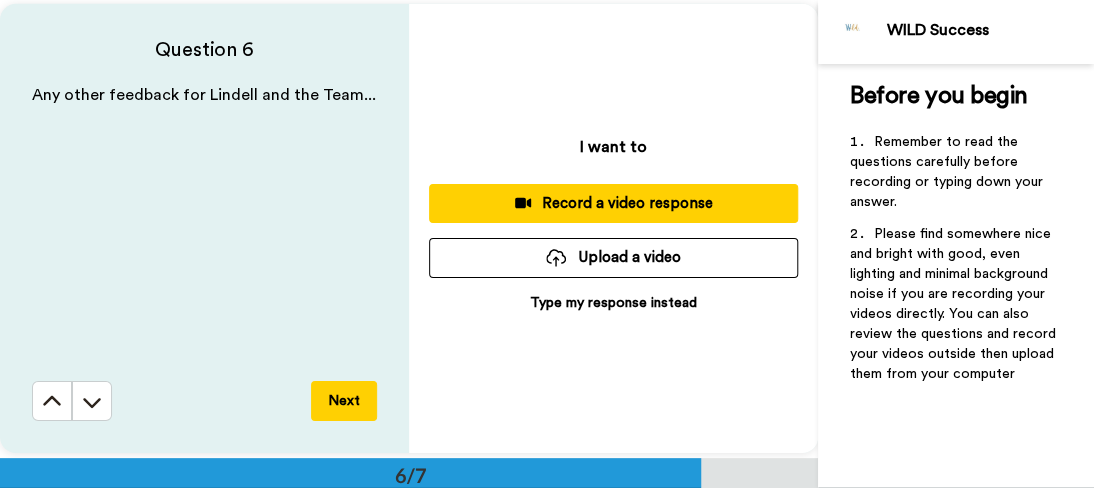 click on "Record a video response" at bounding box center [613, 203] 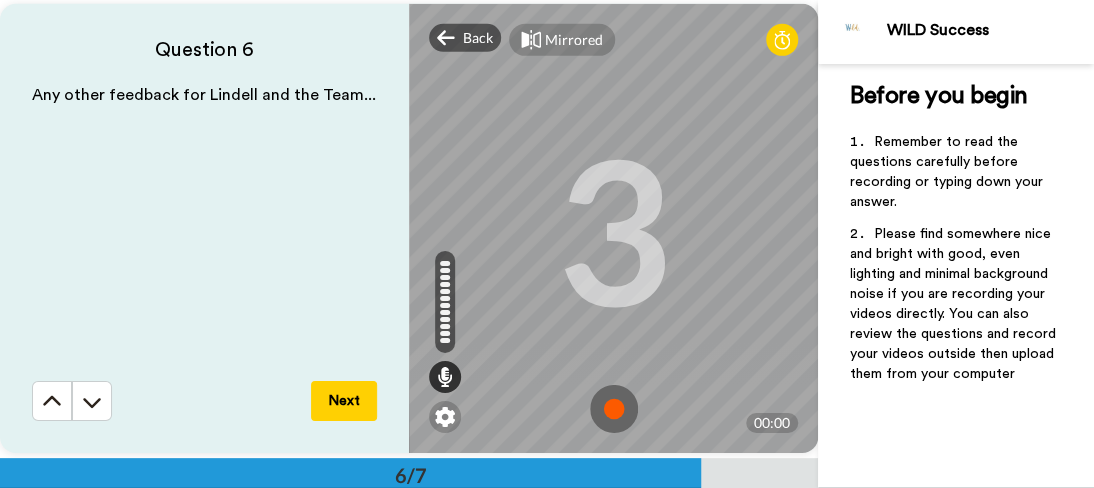 click at bounding box center [614, 409] 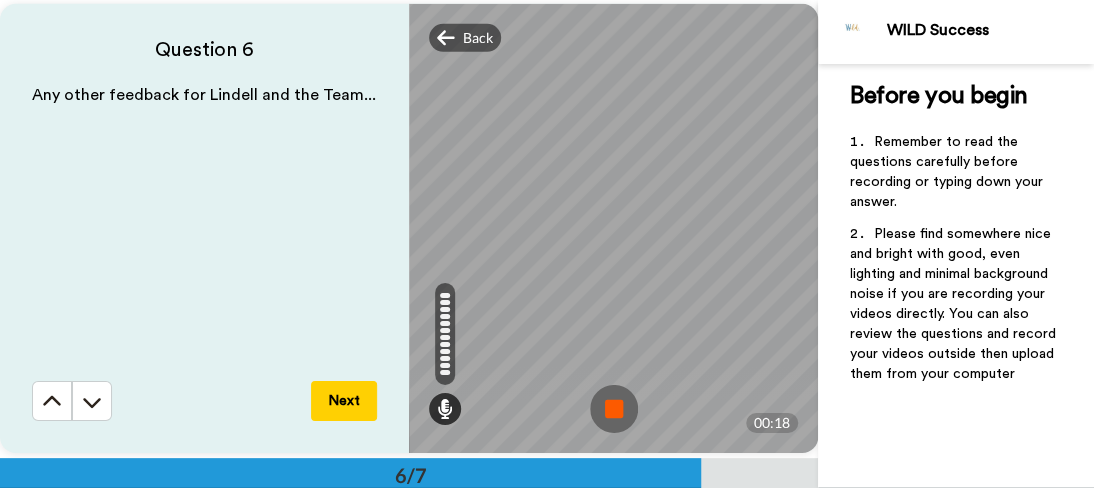 click at bounding box center (614, 409) 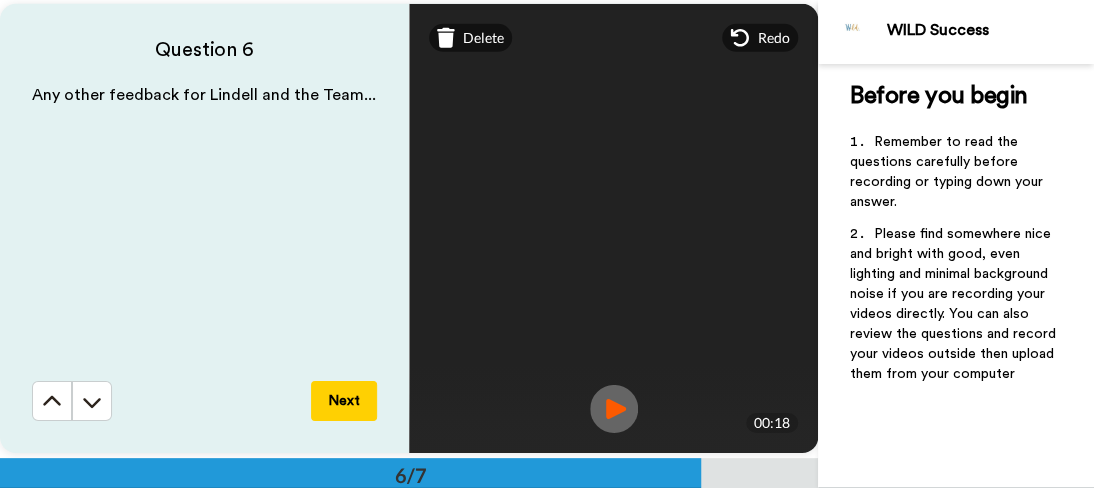click at bounding box center (614, 409) 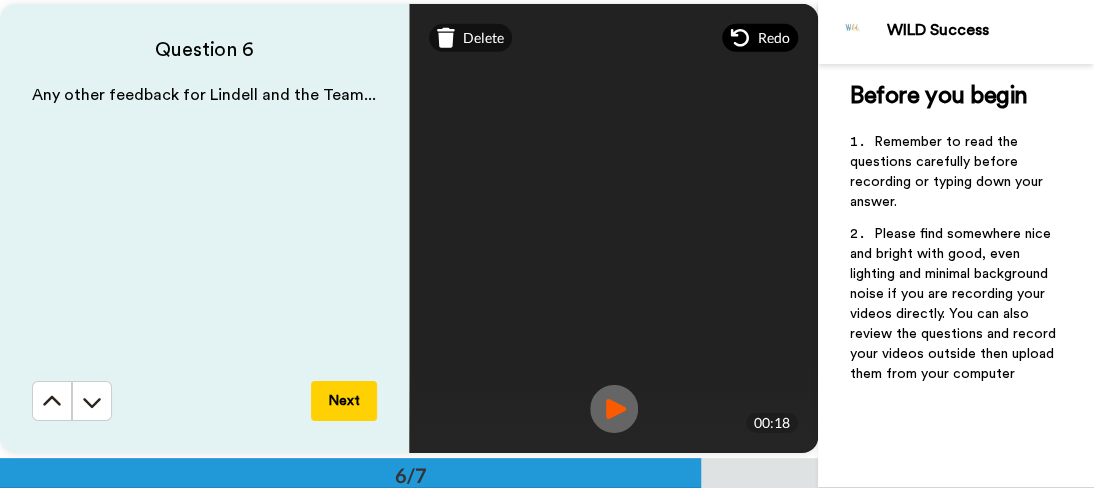 click on "Redo" at bounding box center [774, 38] 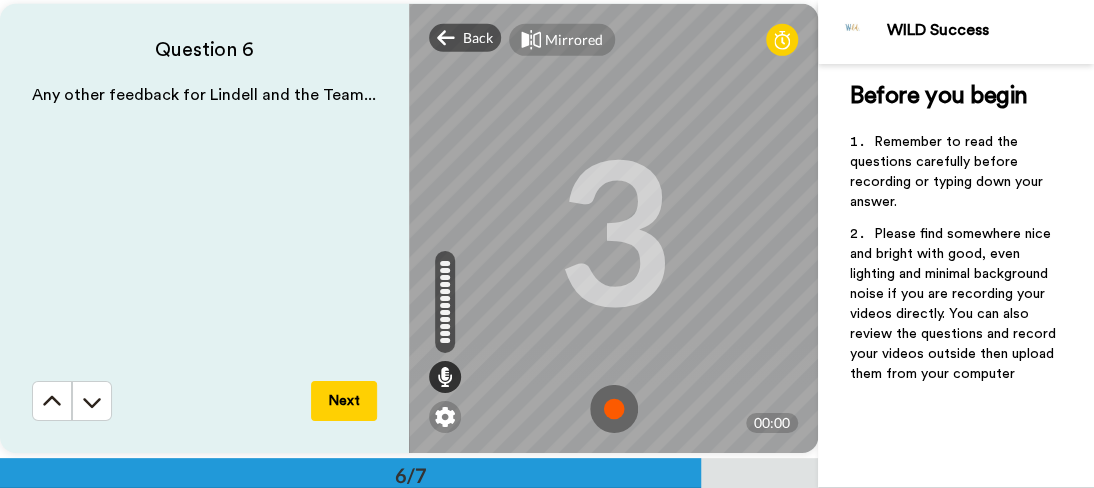 click at bounding box center [782, 40] 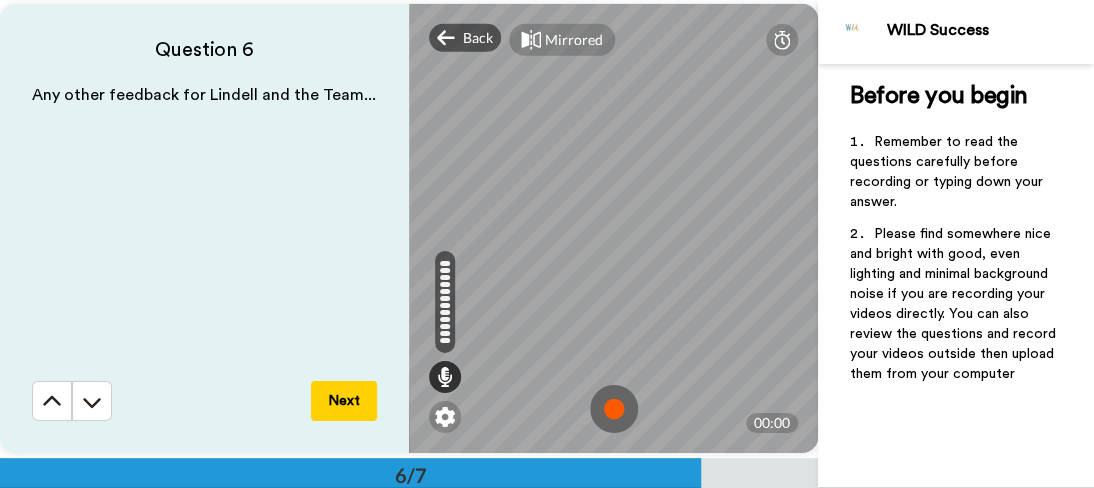 click at bounding box center [614, 409] 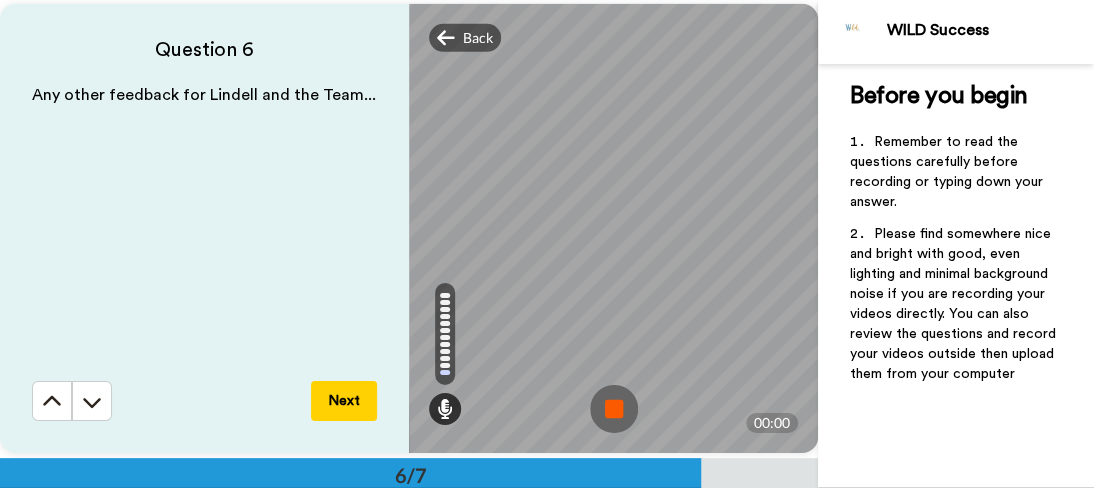 click at bounding box center (614, 409) 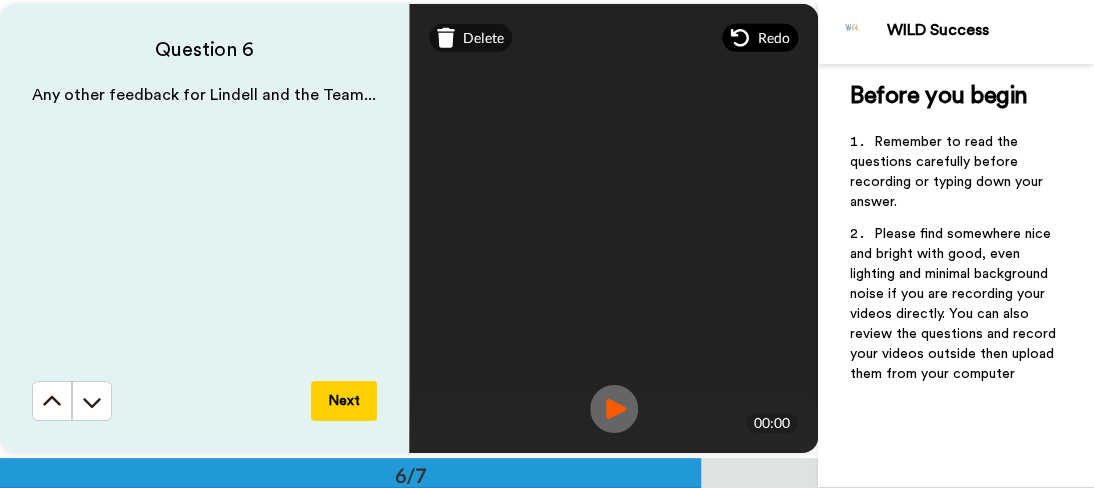 click on "Redo" at bounding box center [774, 38] 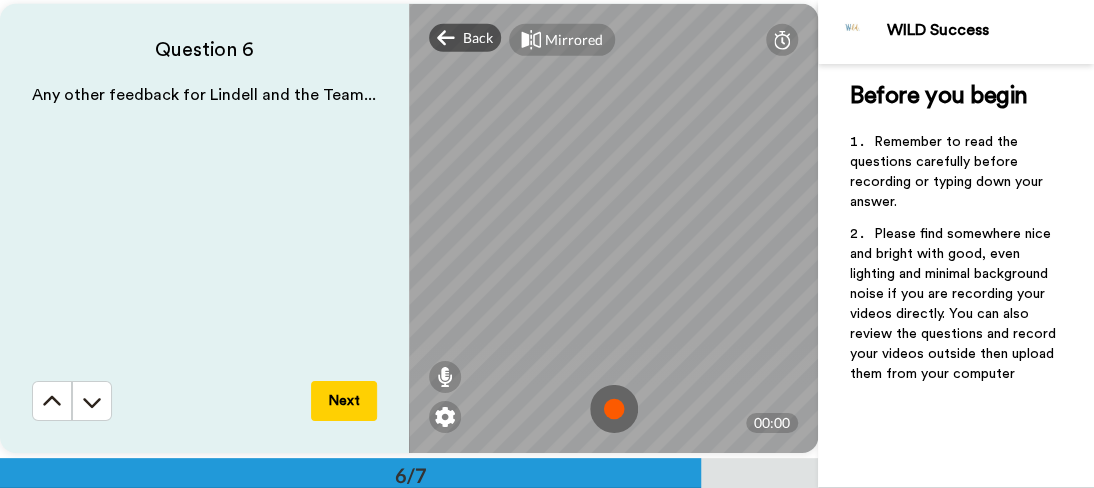 click at bounding box center [614, 409] 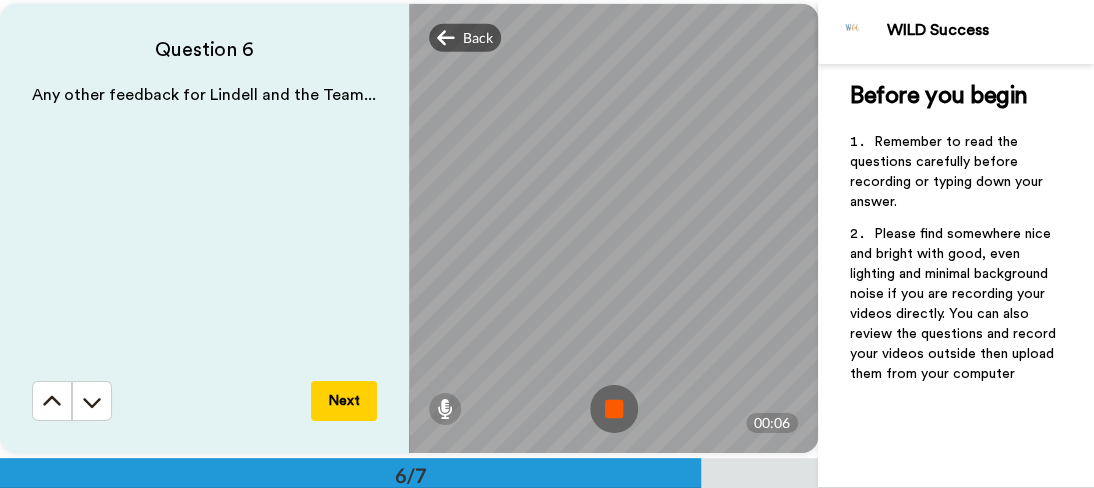 click at bounding box center (614, 409) 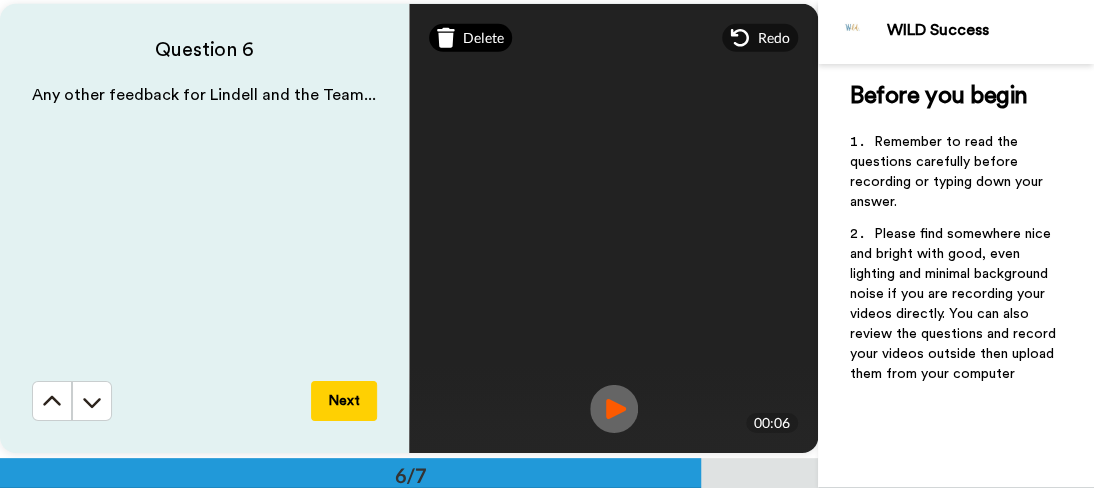 click on "Delete" at bounding box center [483, 38] 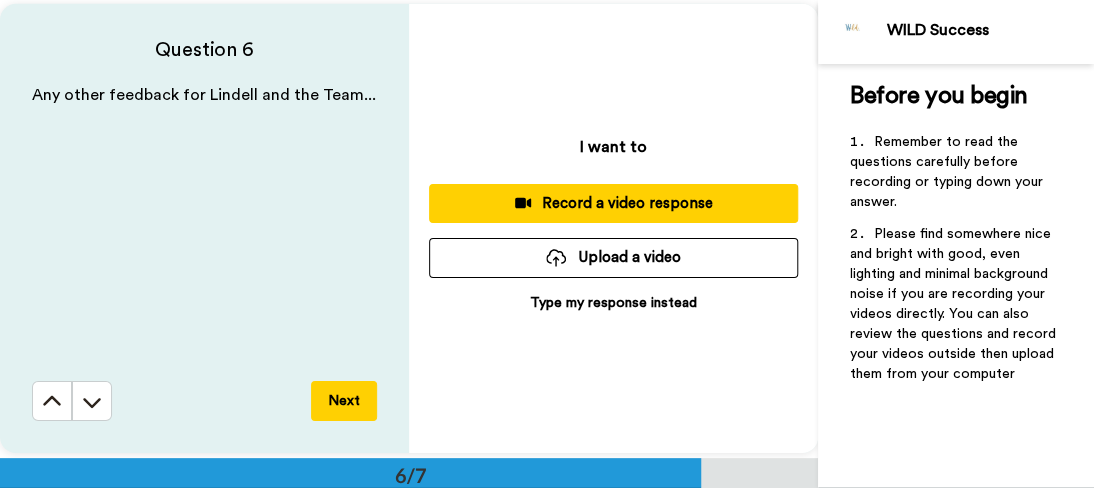 click on "Record a video response" at bounding box center [613, 203] 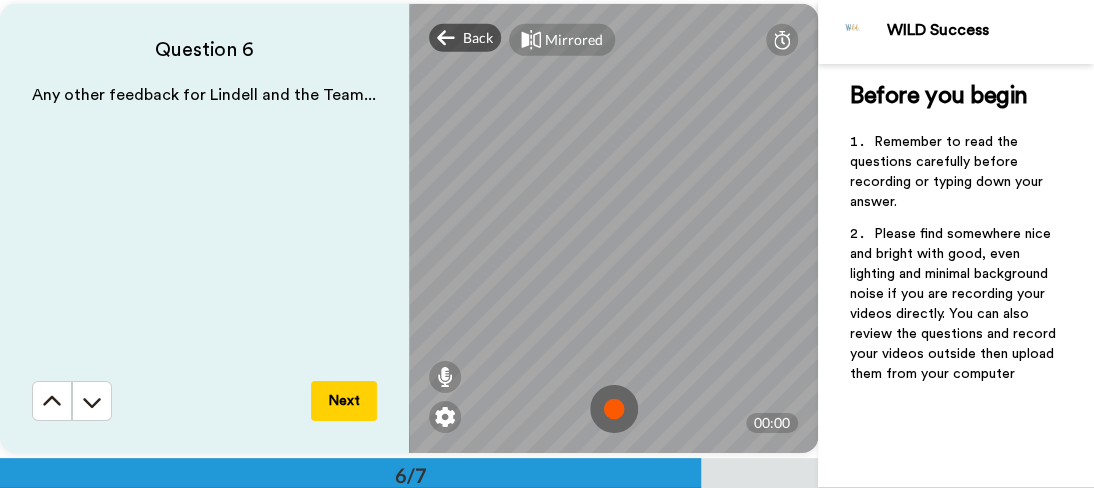 click at bounding box center [614, 409] 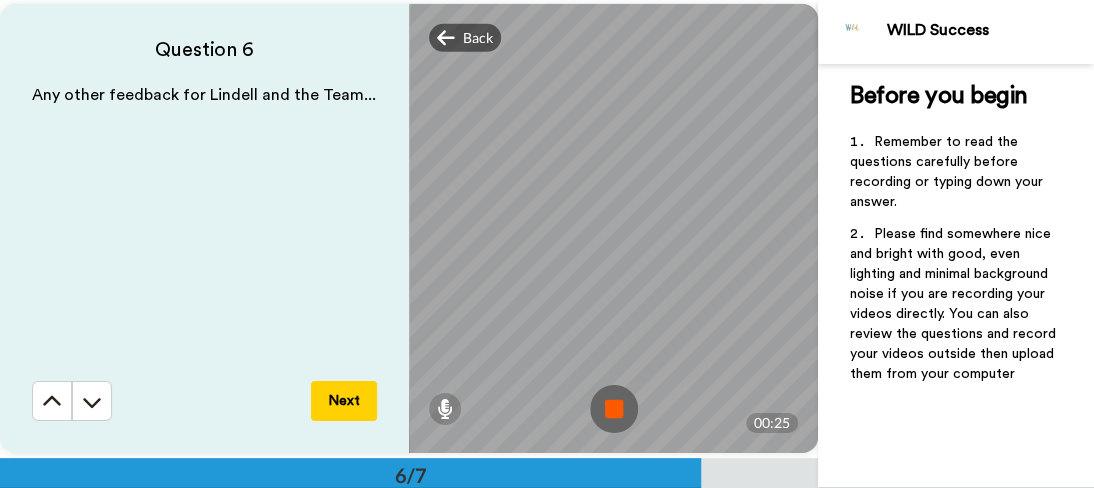 click at bounding box center [614, 409] 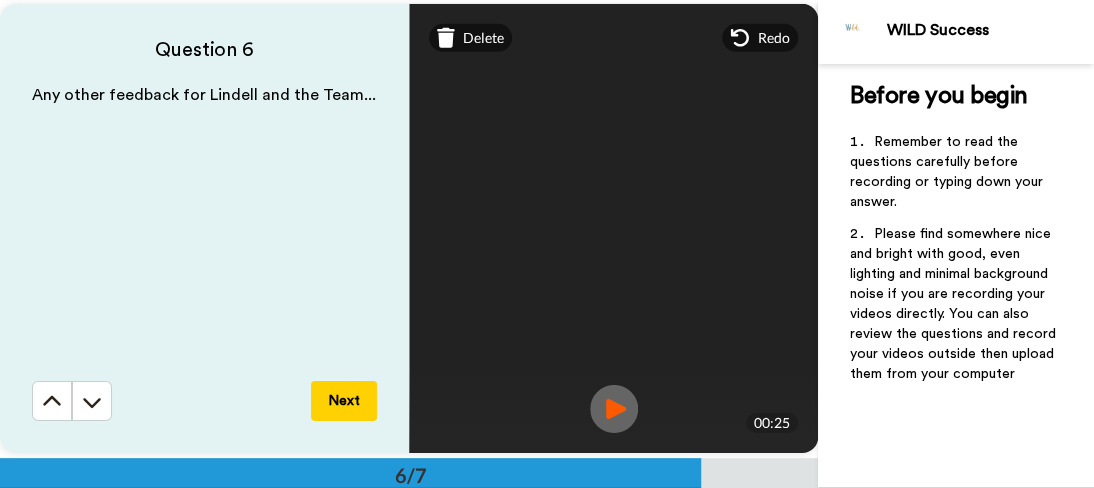 click at bounding box center (614, 409) 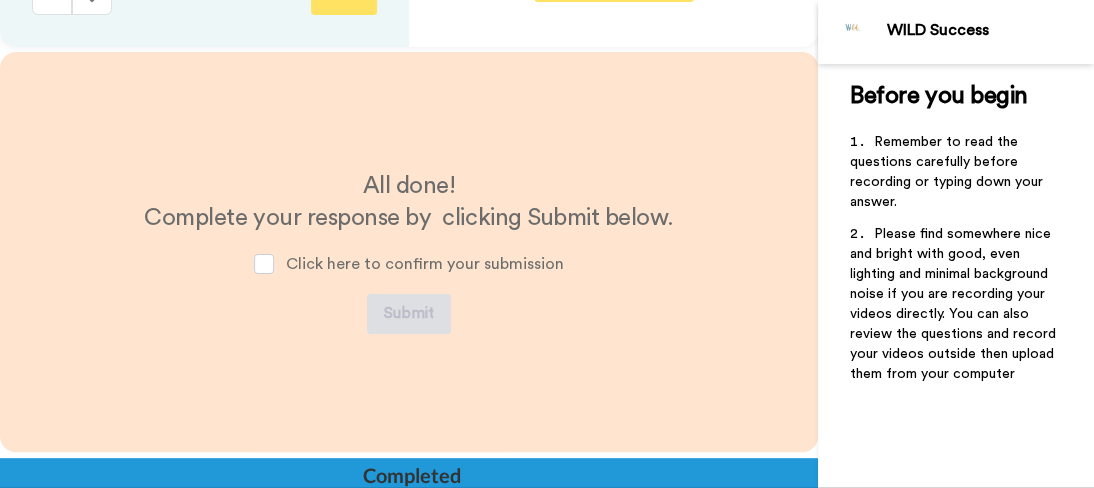 scroll, scrollTop: 2719, scrollLeft: 0, axis: vertical 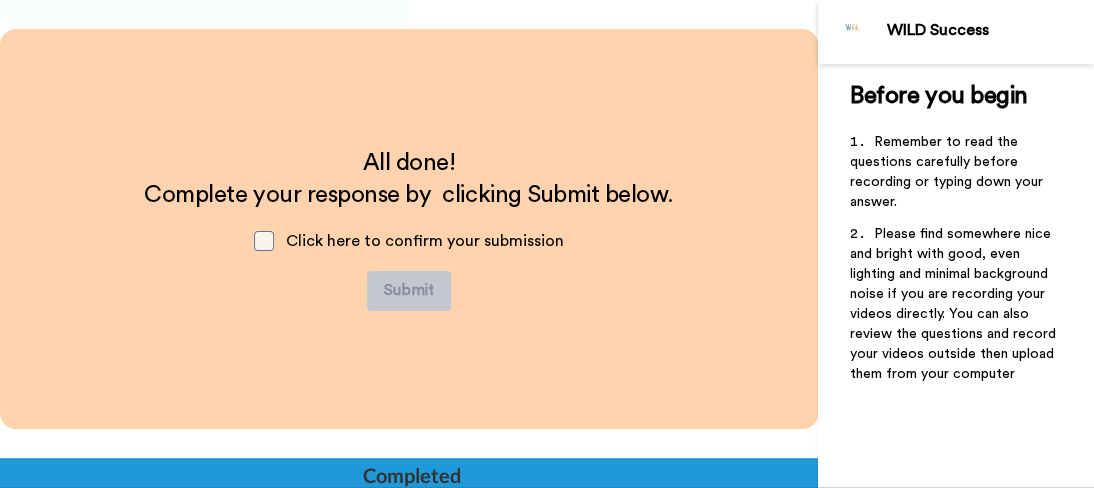 click at bounding box center (264, 241) 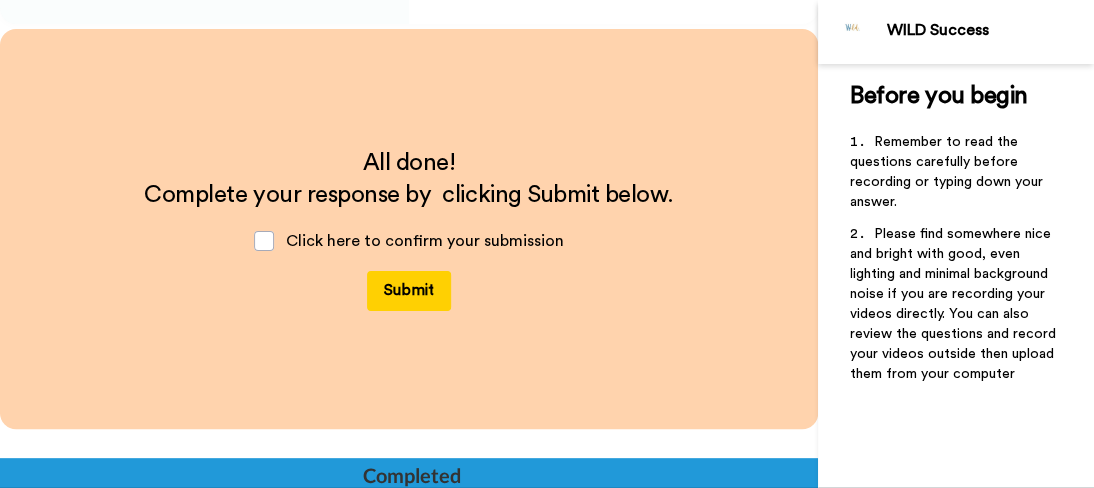 click on "Submit" at bounding box center (409, 291) 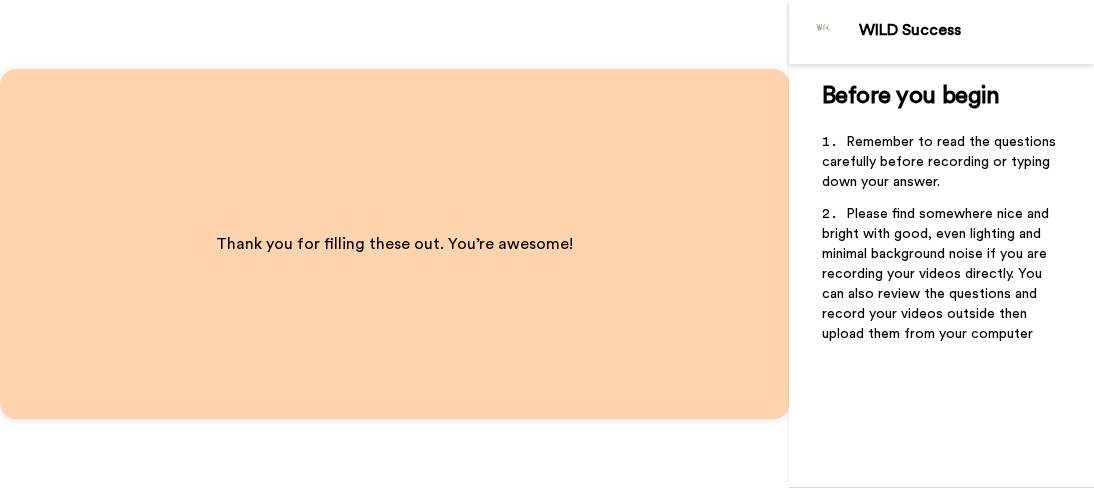 click on "Thank you for filling these out. You’re awesome!" at bounding box center (394, 244) 